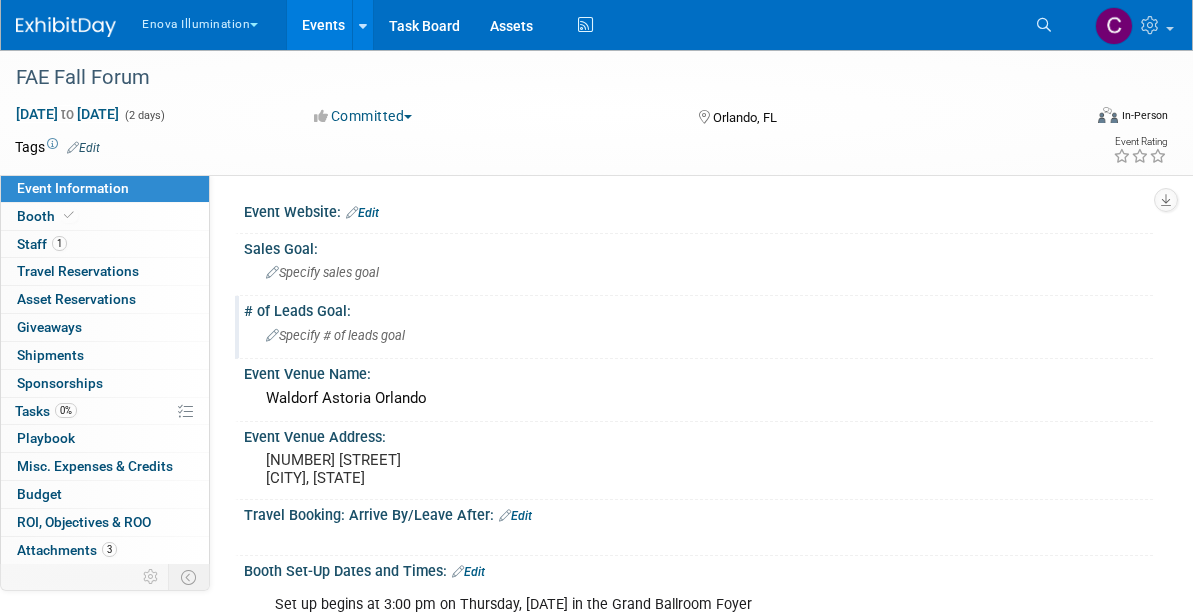 scroll, scrollTop: 0, scrollLeft: 0, axis: both 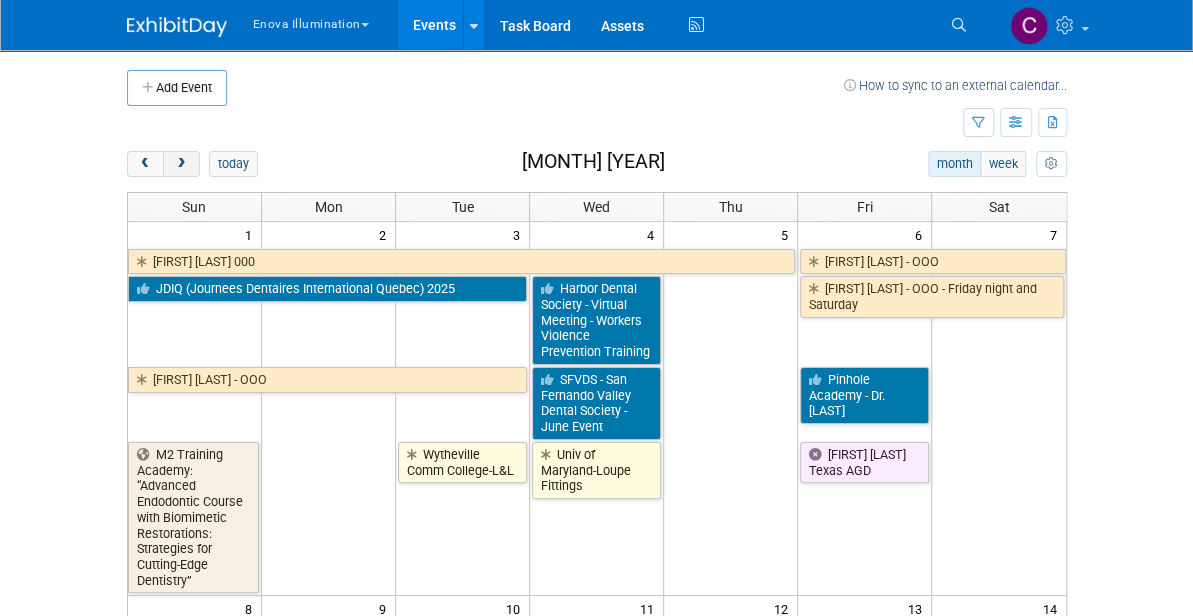 click at bounding box center [181, 164] 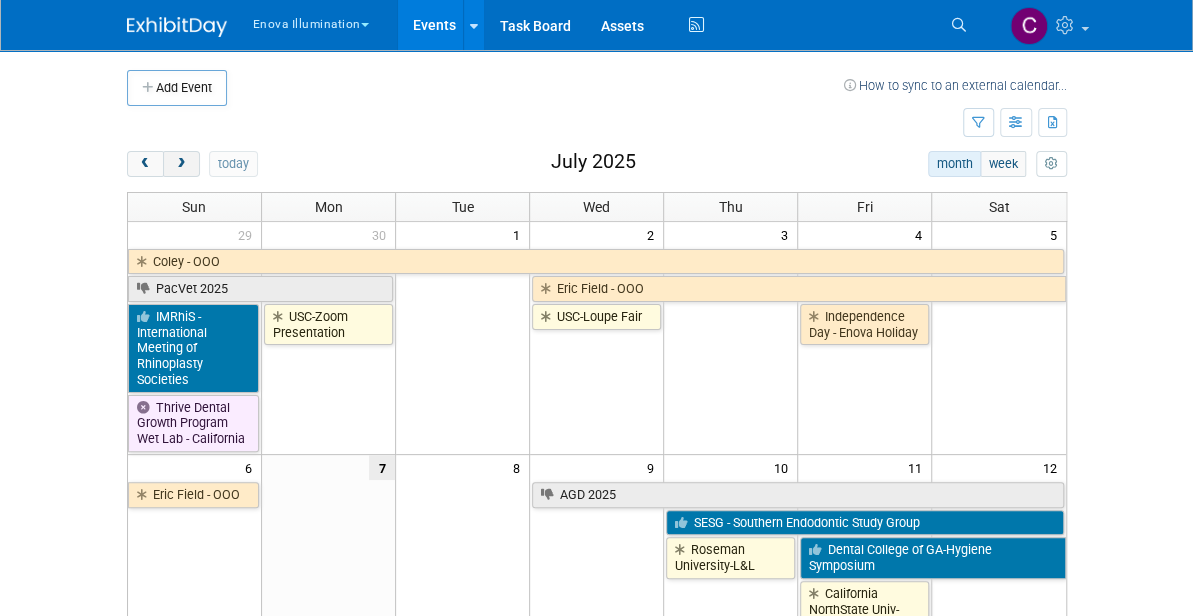 click at bounding box center [181, 164] 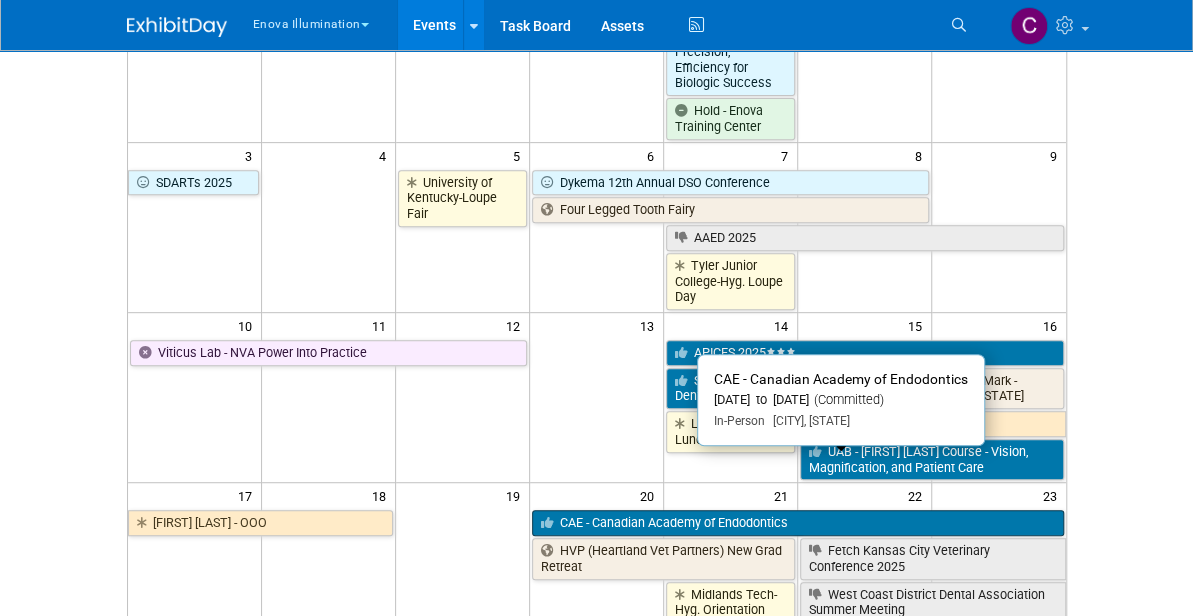scroll, scrollTop: 364, scrollLeft: 0, axis: vertical 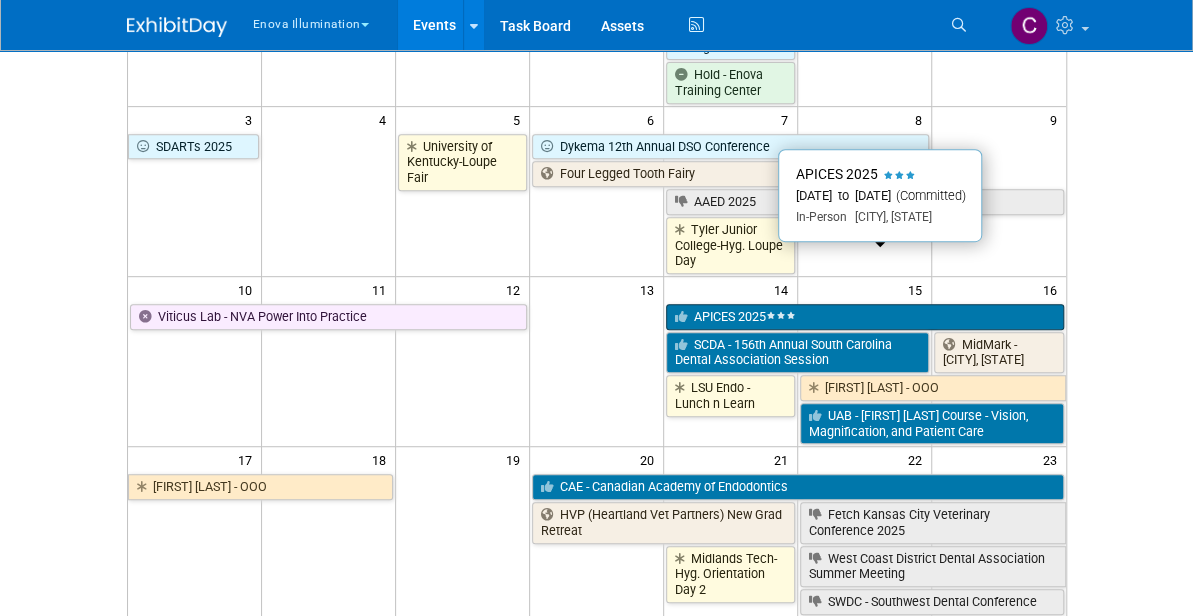 click on "APICES 2025" at bounding box center (865, 317) 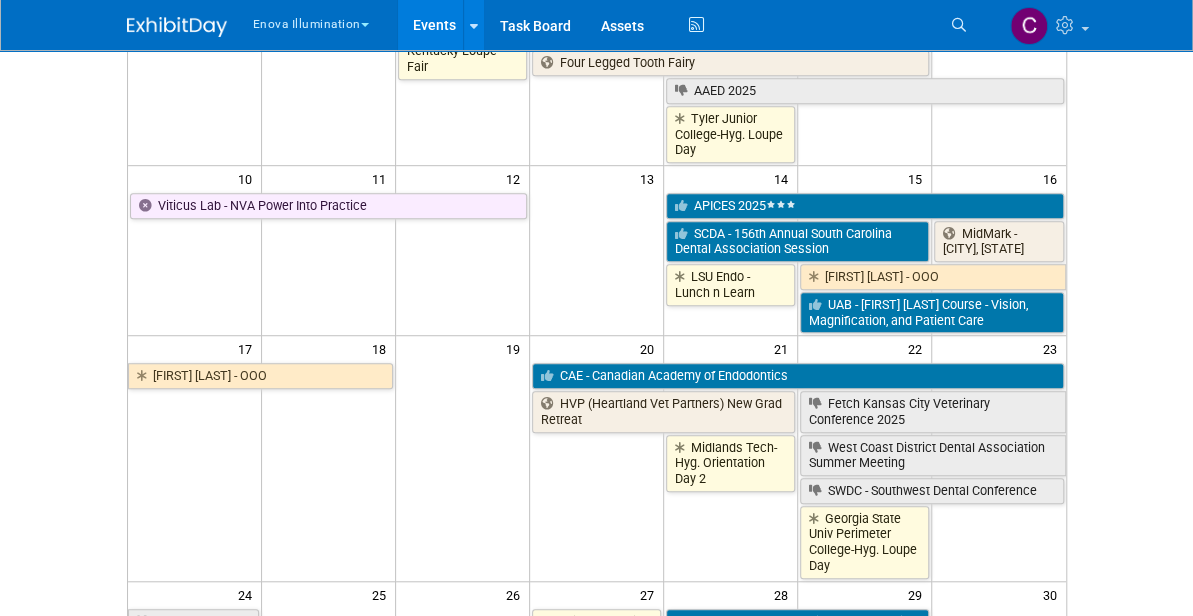 scroll, scrollTop: 488, scrollLeft: 0, axis: vertical 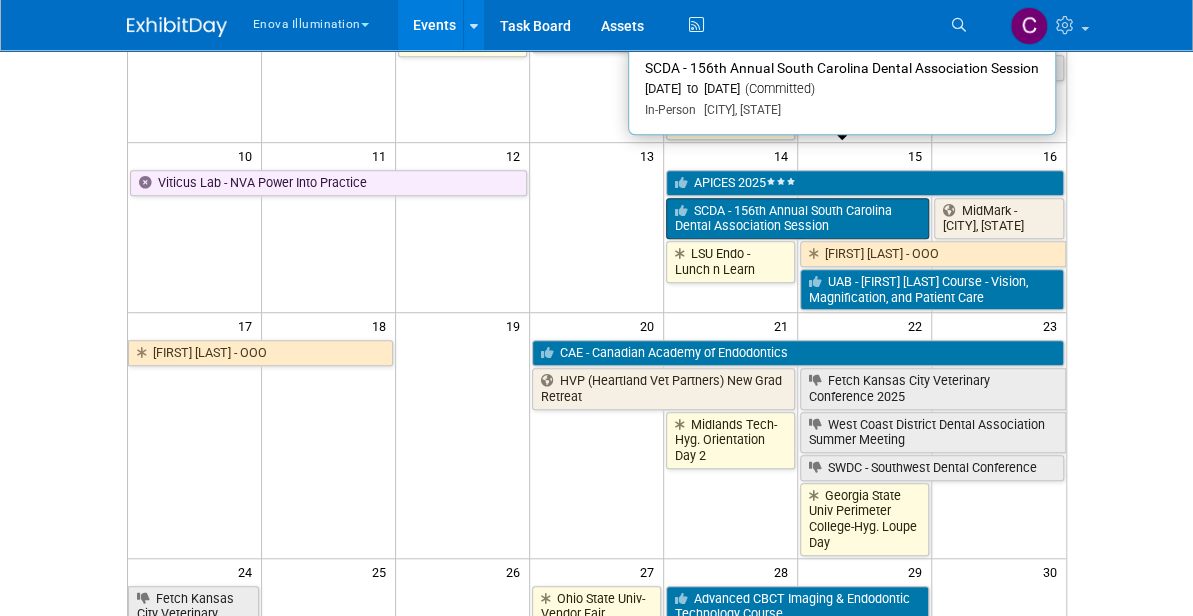 click on "SCDA - 156th Annual South Carolina Dental Association Session" at bounding box center [797, 218] 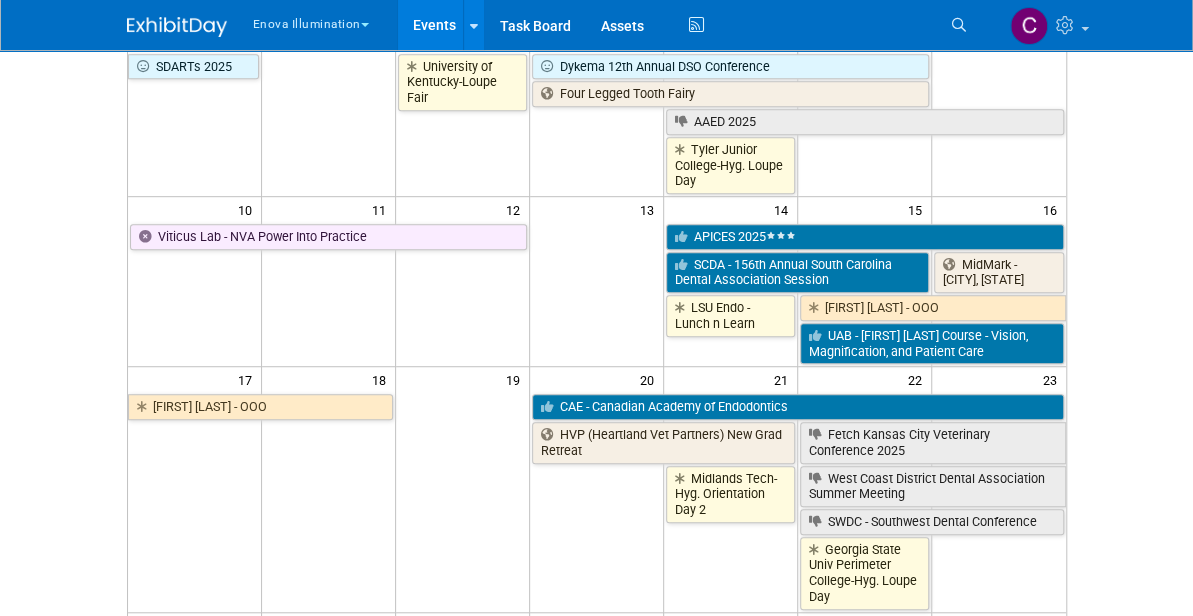 scroll, scrollTop: 446, scrollLeft: 0, axis: vertical 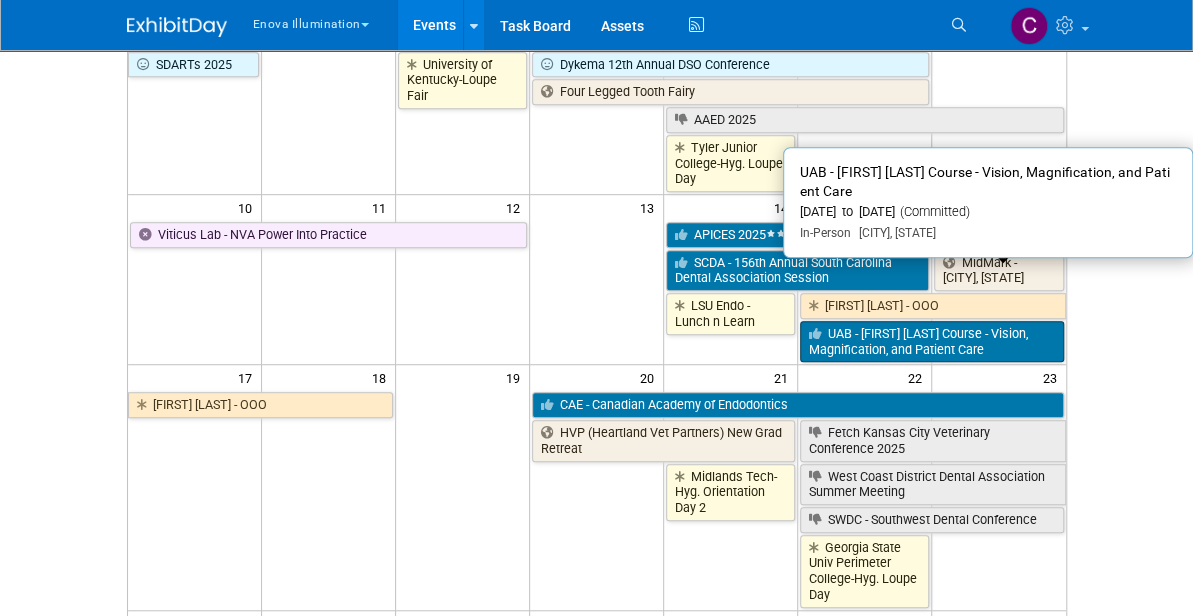click on "UAB - [PERSON] Course - Vision, Magnification, and Patient Care" at bounding box center [932, 341] 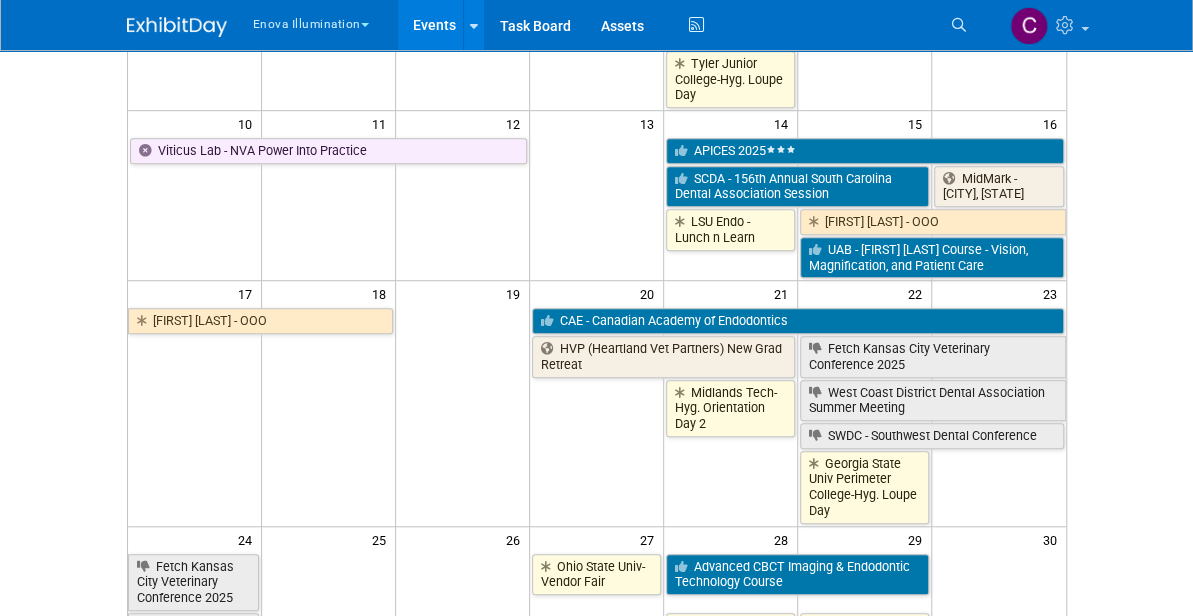 scroll, scrollTop: 525, scrollLeft: 0, axis: vertical 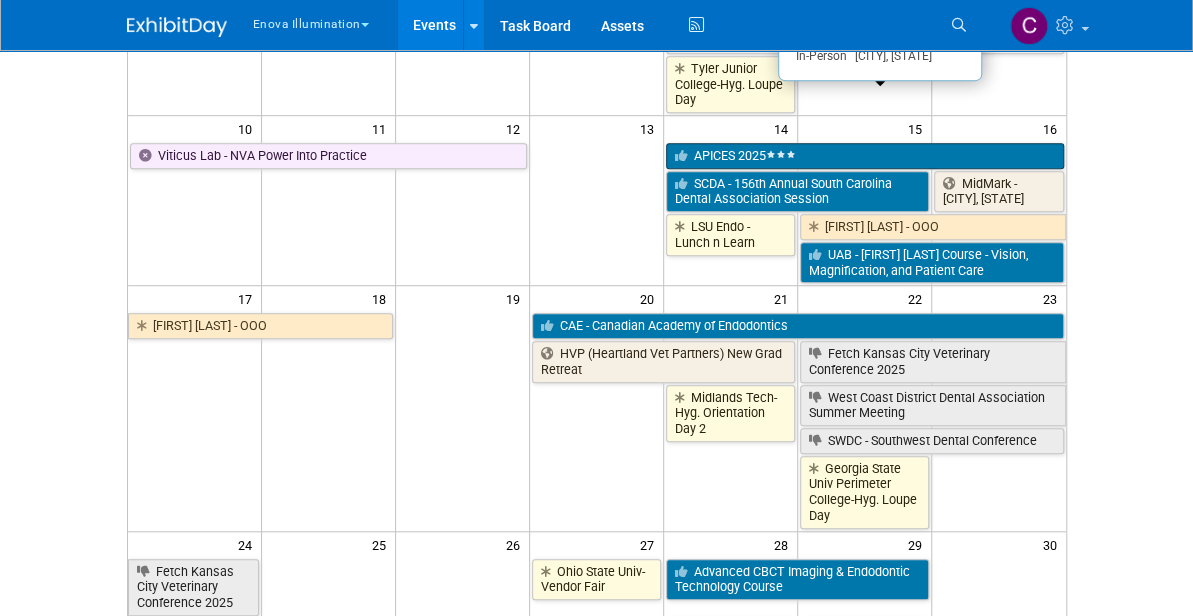 click at bounding box center [781, 154] 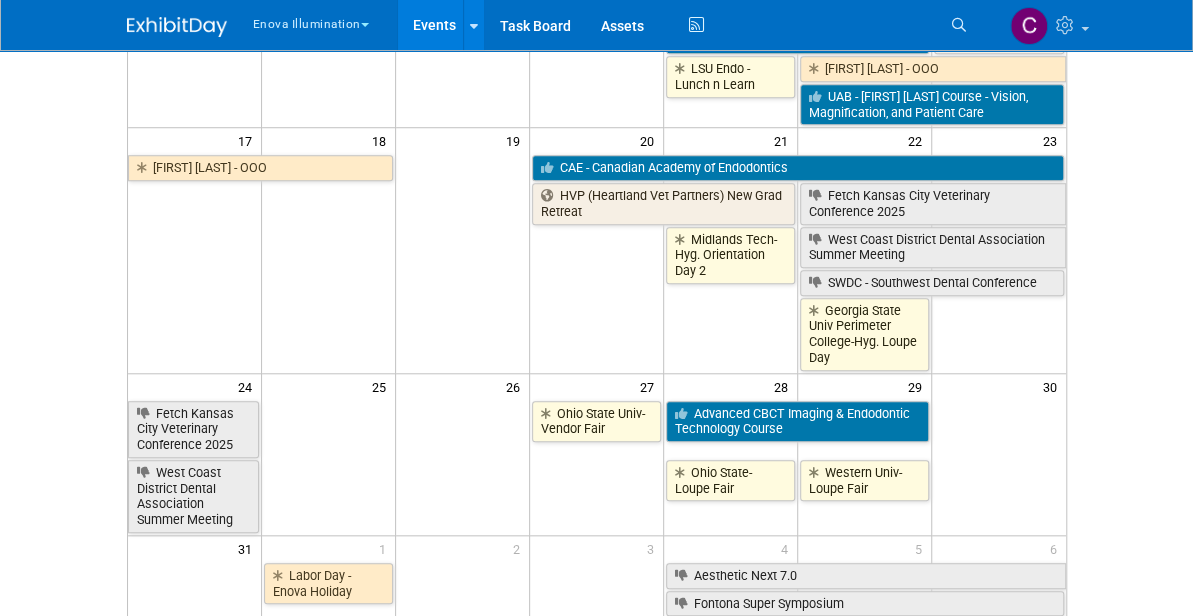 scroll, scrollTop: 570, scrollLeft: 0, axis: vertical 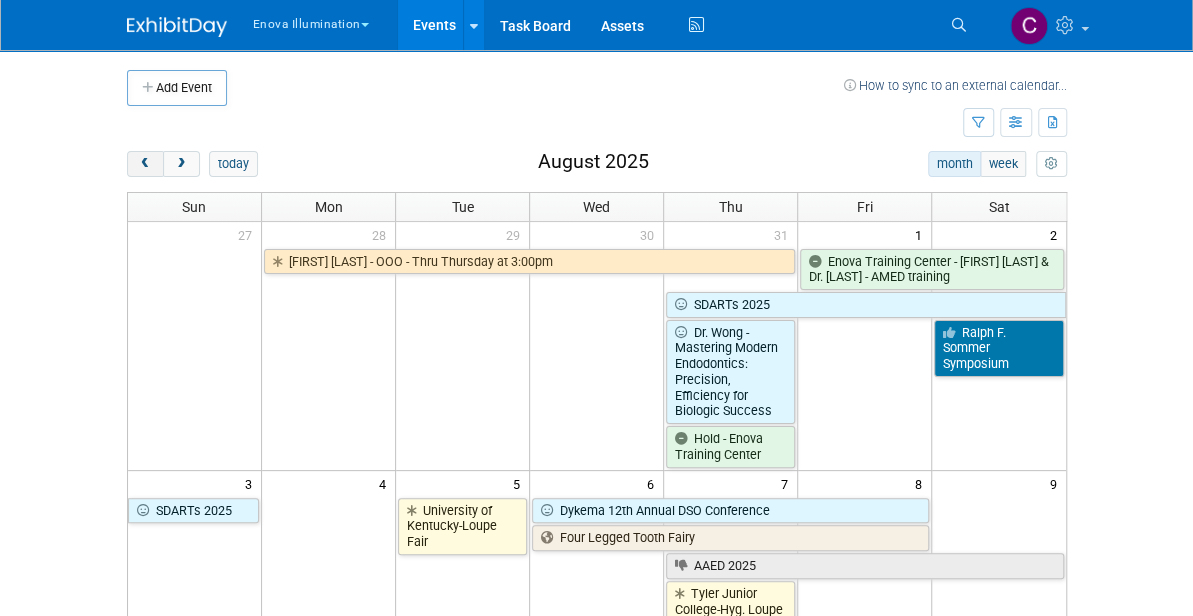 click at bounding box center [145, 164] 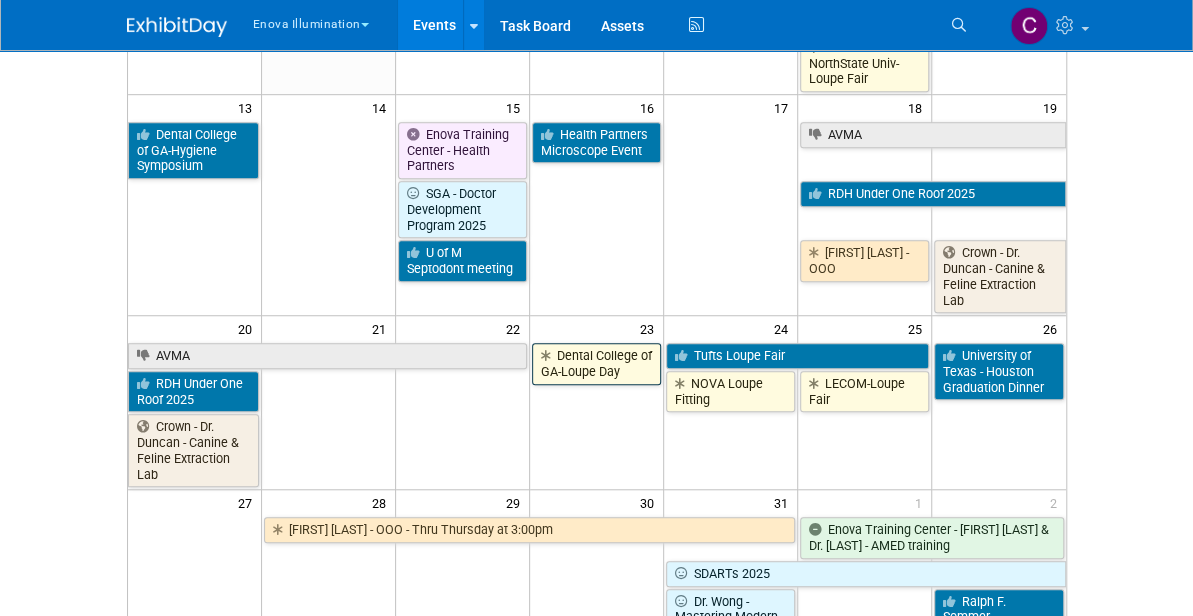 scroll, scrollTop: 559, scrollLeft: 0, axis: vertical 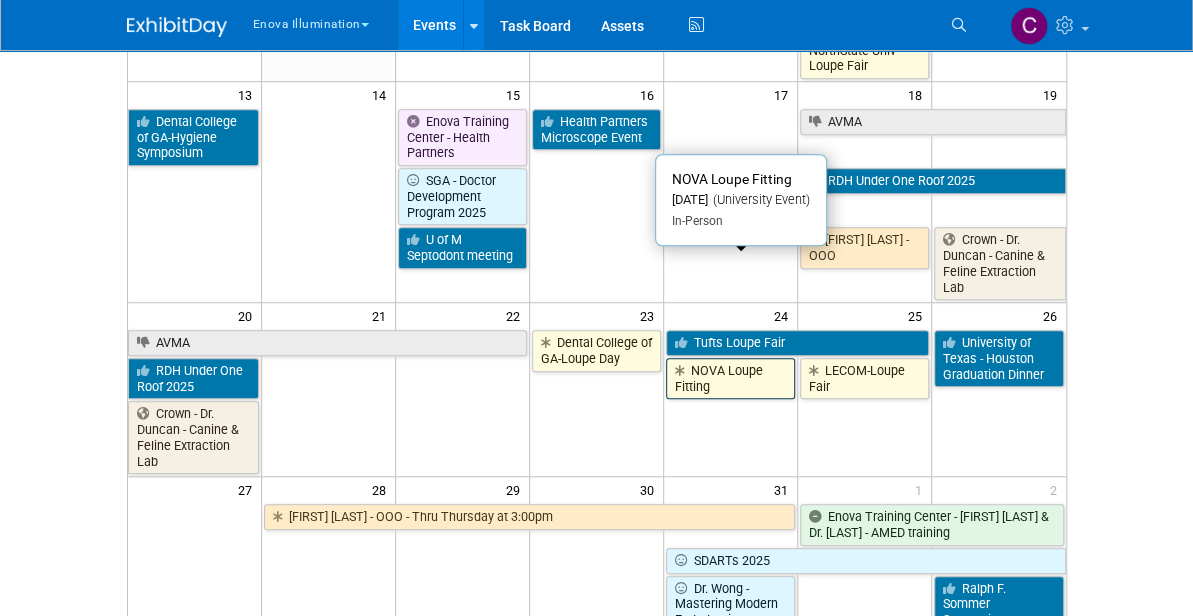click on "NOVA Loupe Fitting" at bounding box center (730, 378) 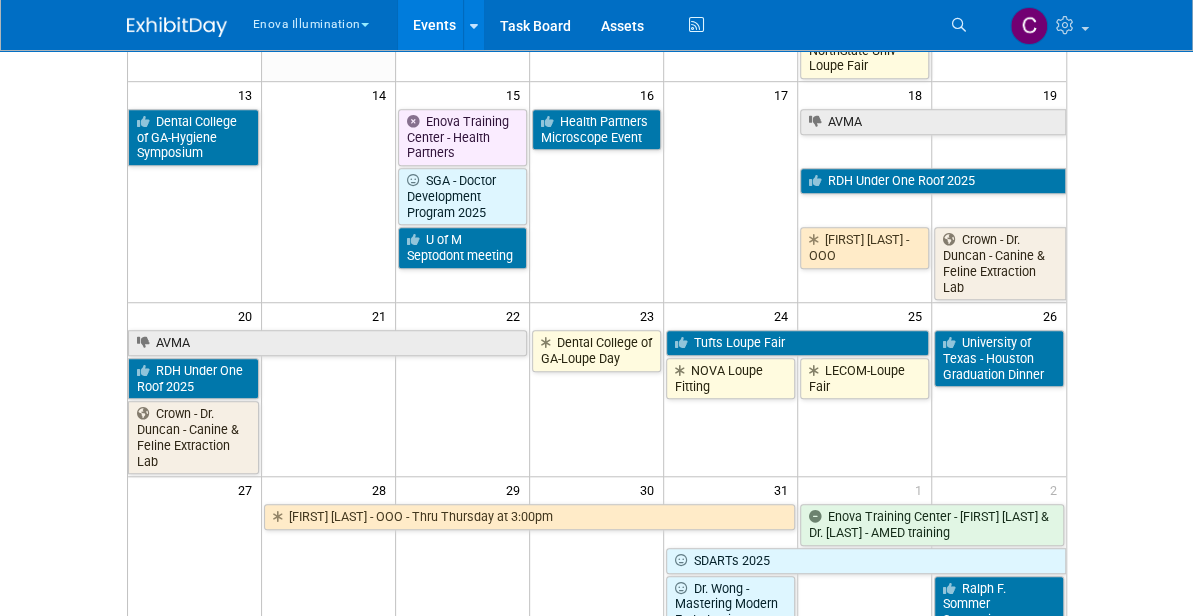 scroll, scrollTop: 558, scrollLeft: 0, axis: vertical 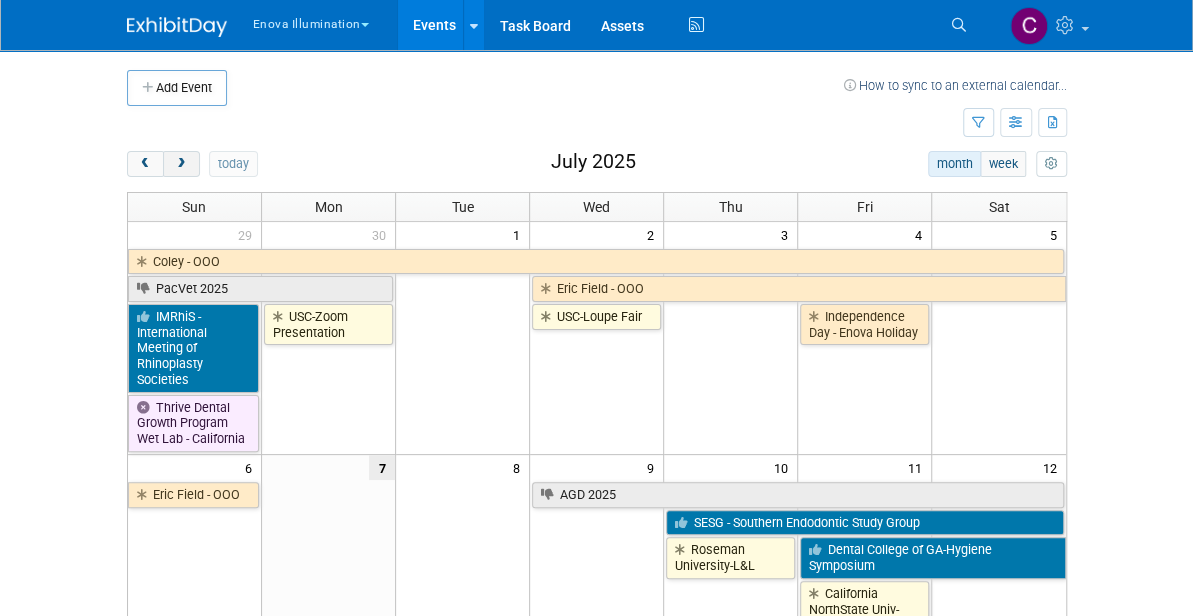 click at bounding box center (181, 164) 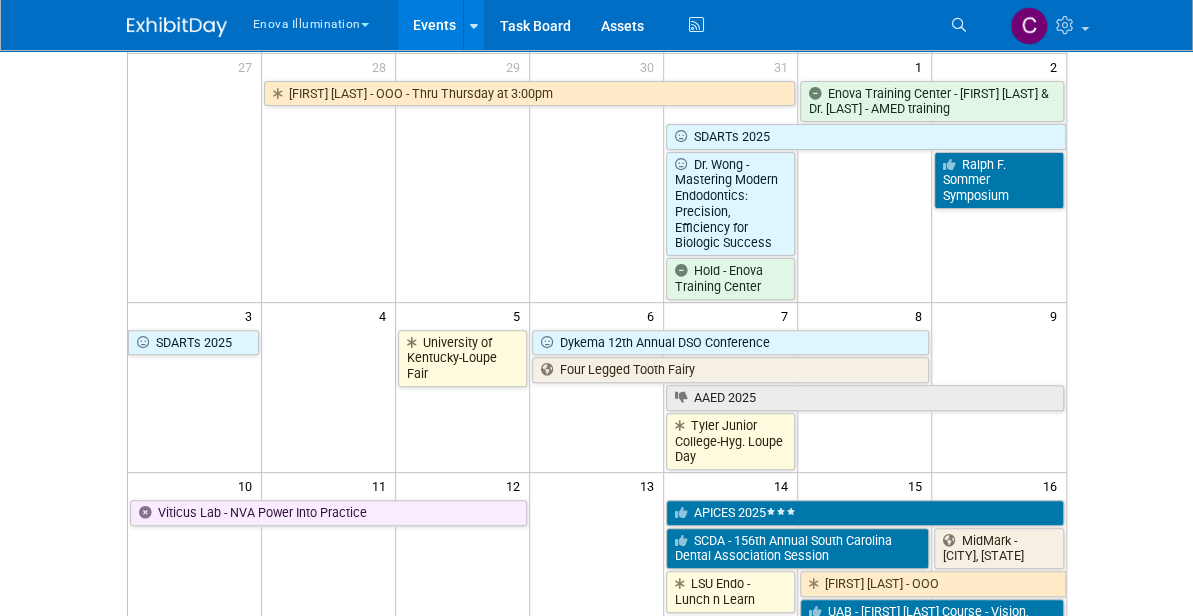 scroll, scrollTop: 196, scrollLeft: 0, axis: vertical 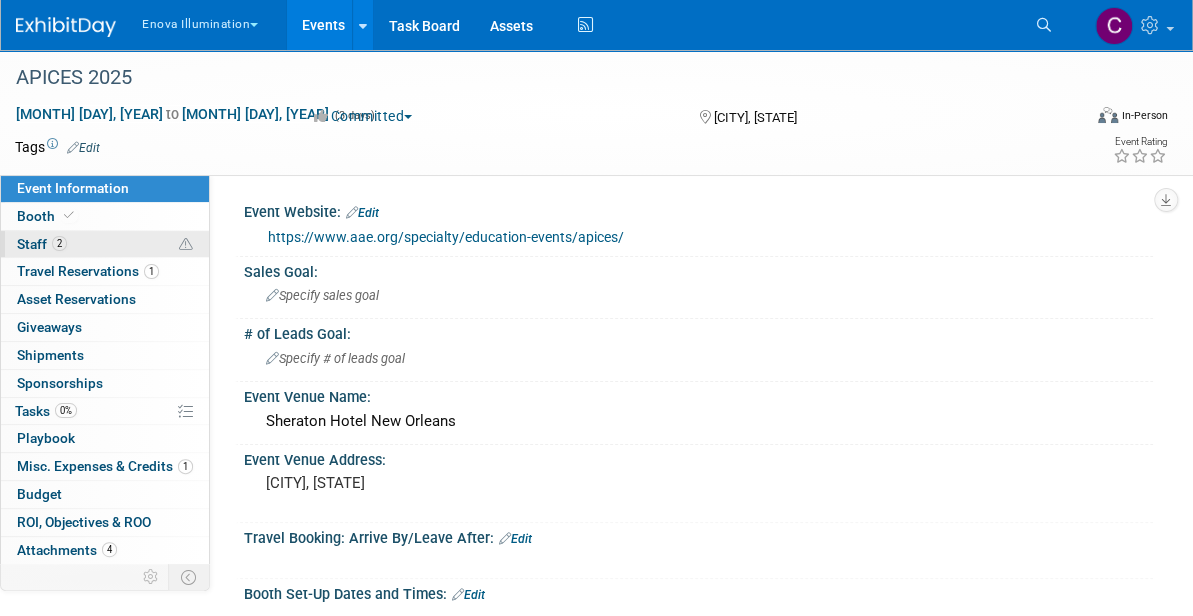 click on "Staff 2" at bounding box center [42, 244] 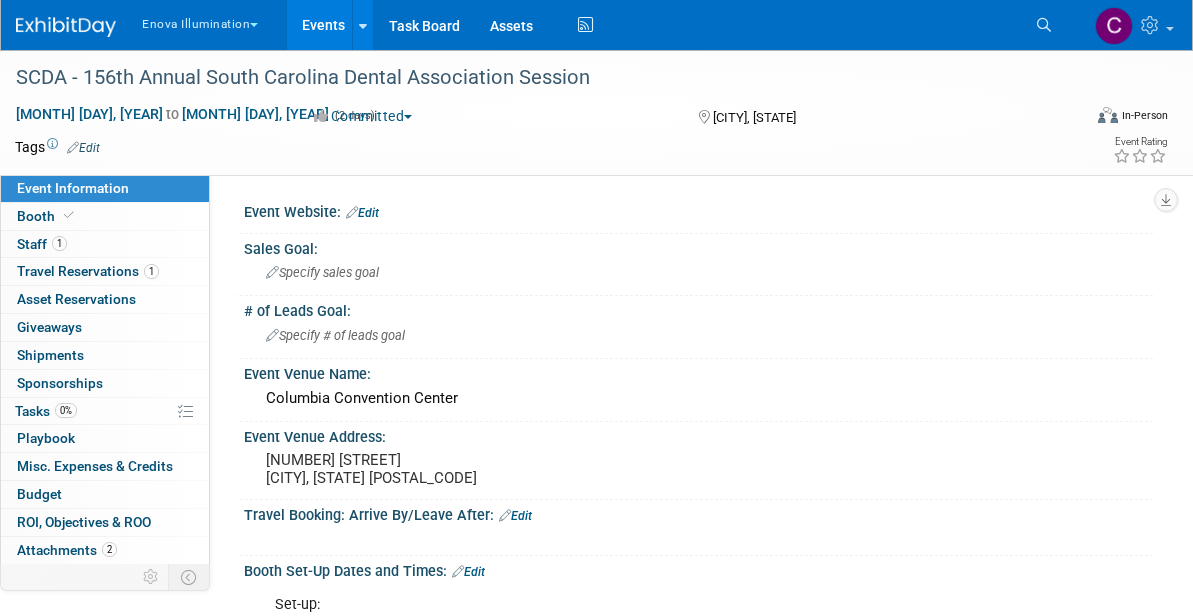 scroll, scrollTop: 0, scrollLeft: 0, axis: both 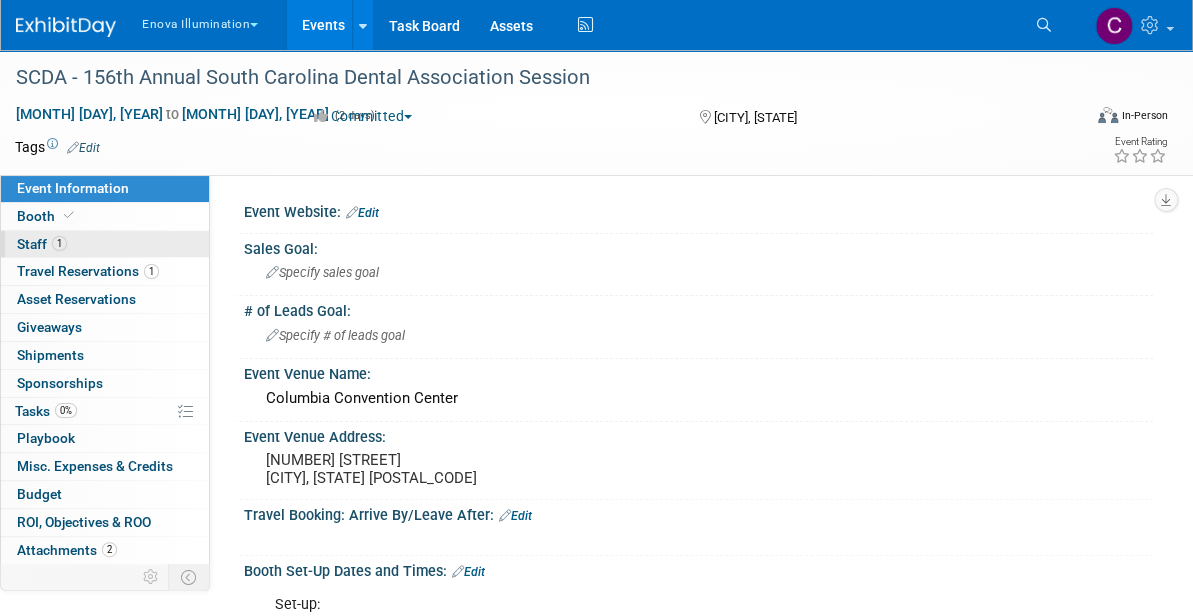 click on "Staff 1" at bounding box center [42, 244] 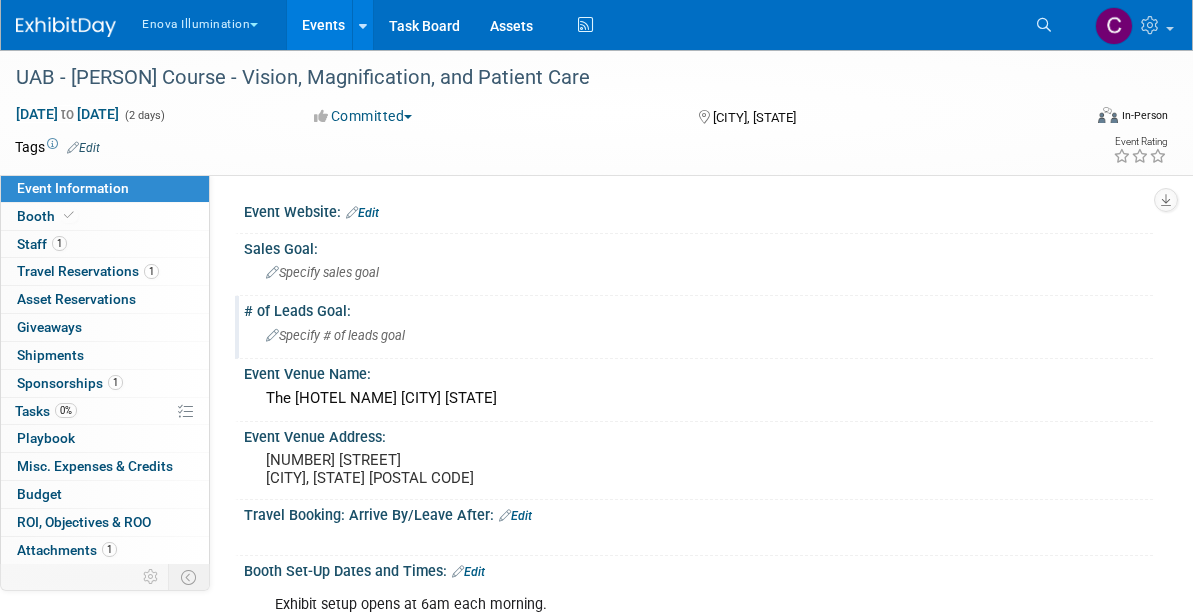 scroll, scrollTop: 0, scrollLeft: 0, axis: both 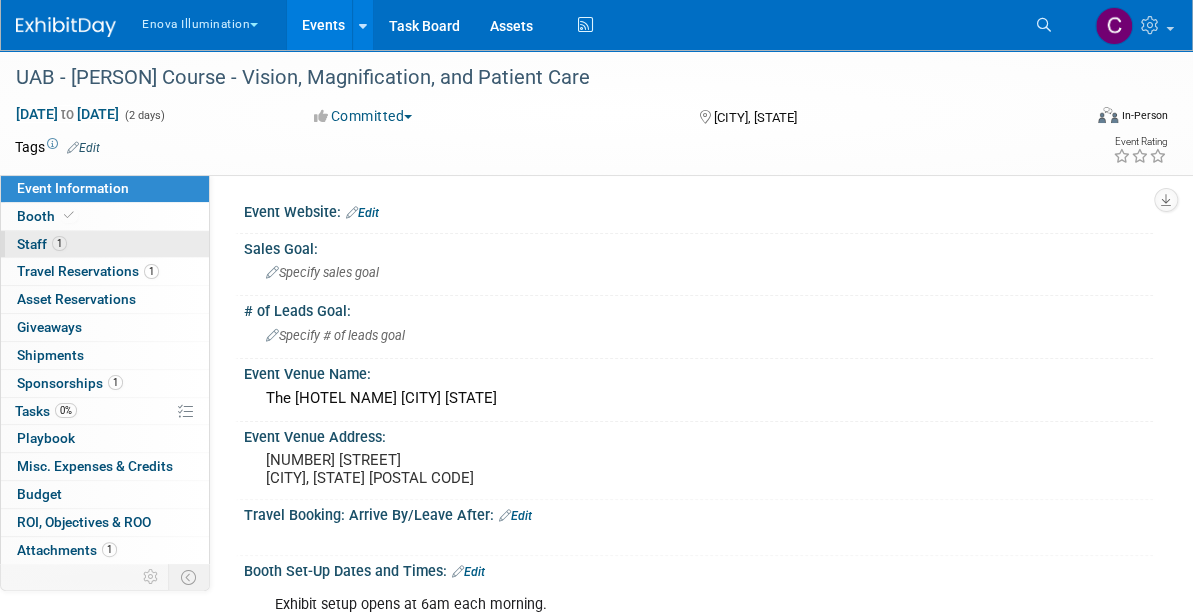 click on "Staff 1" at bounding box center [42, 244] 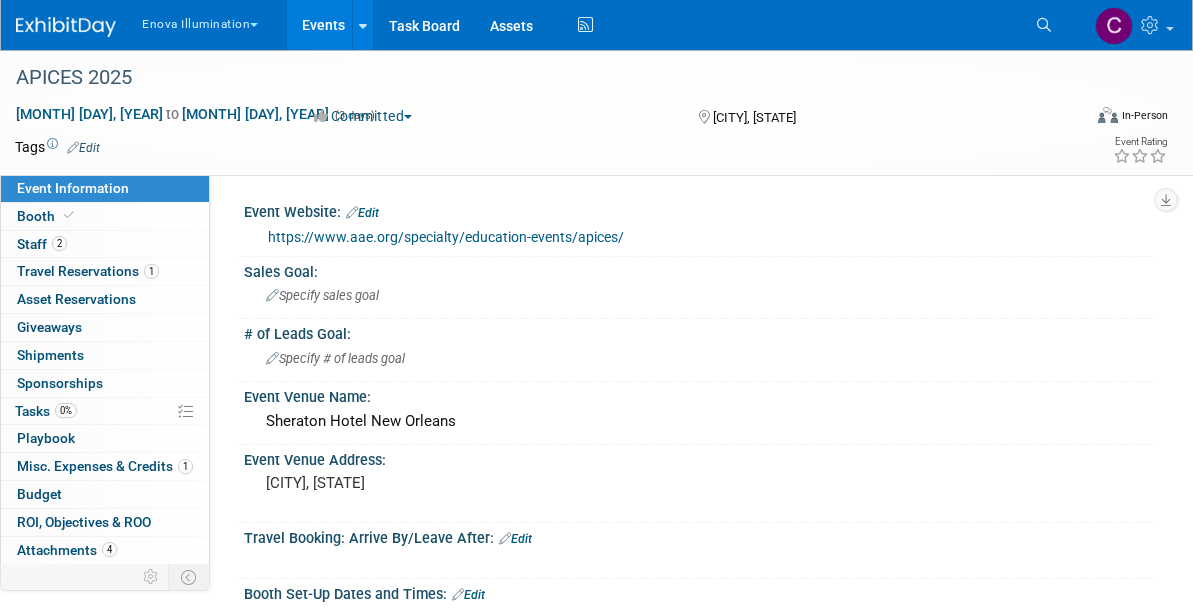 scroll, scrollTop: 0, scrollLeft: 0, axis: both 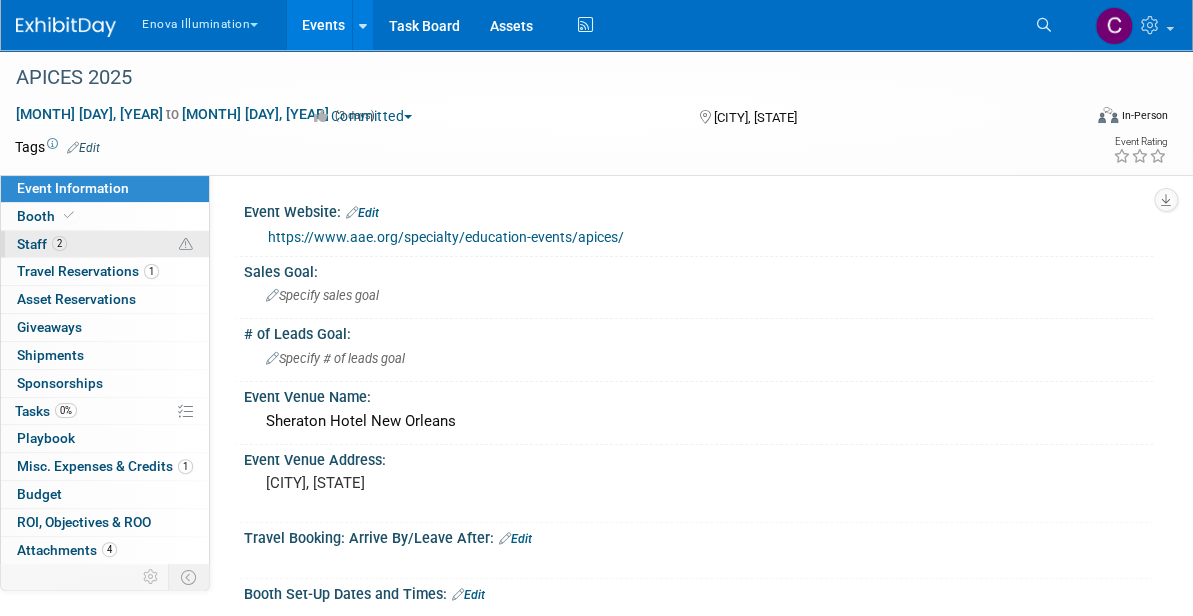 click on "Staff 2" at bounding box center (42, 244) 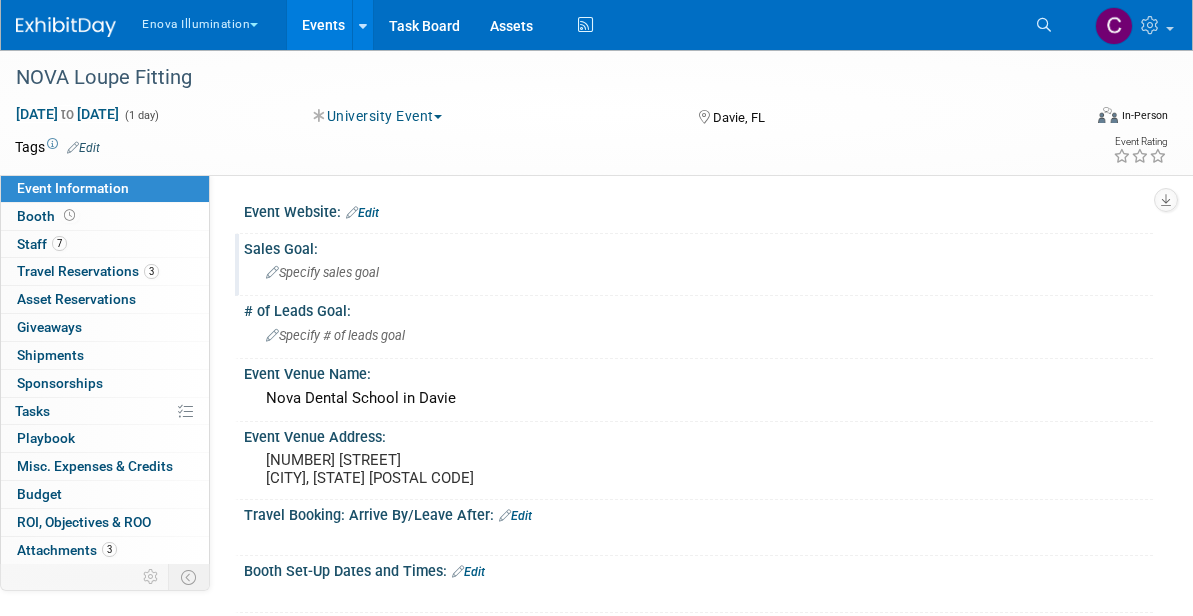 scroll, scrollTop: 0, scrollLeft: 0, axis: both 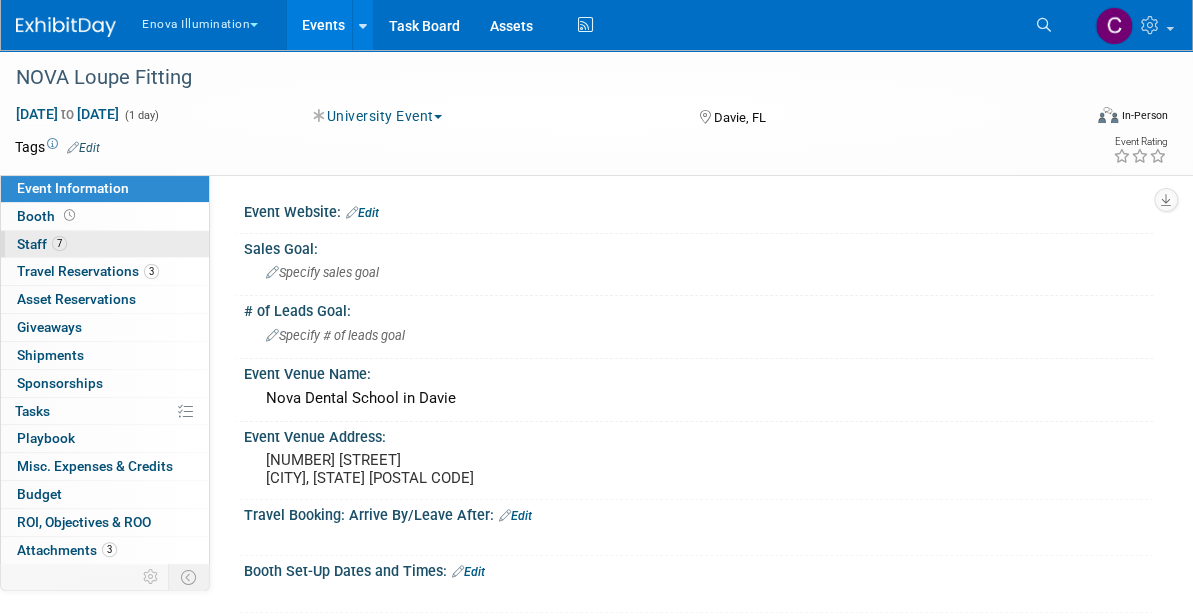 click on "Staff 7" at bounding box center (42, 244) 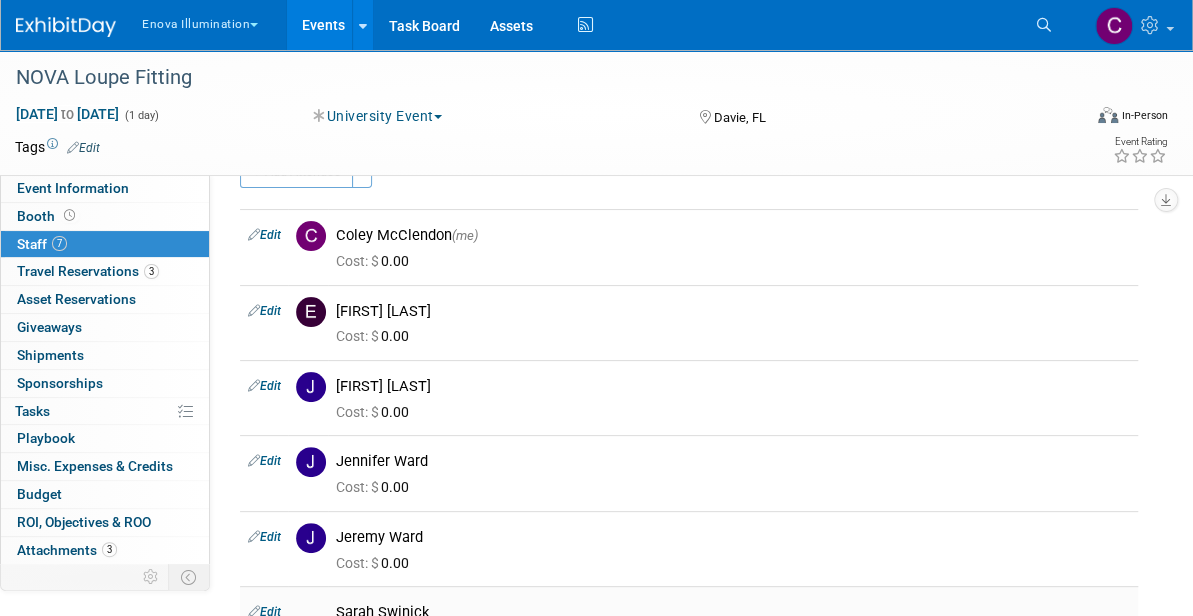 scroll, scrollTop: 0, scrollLeft: 0, axis: both 